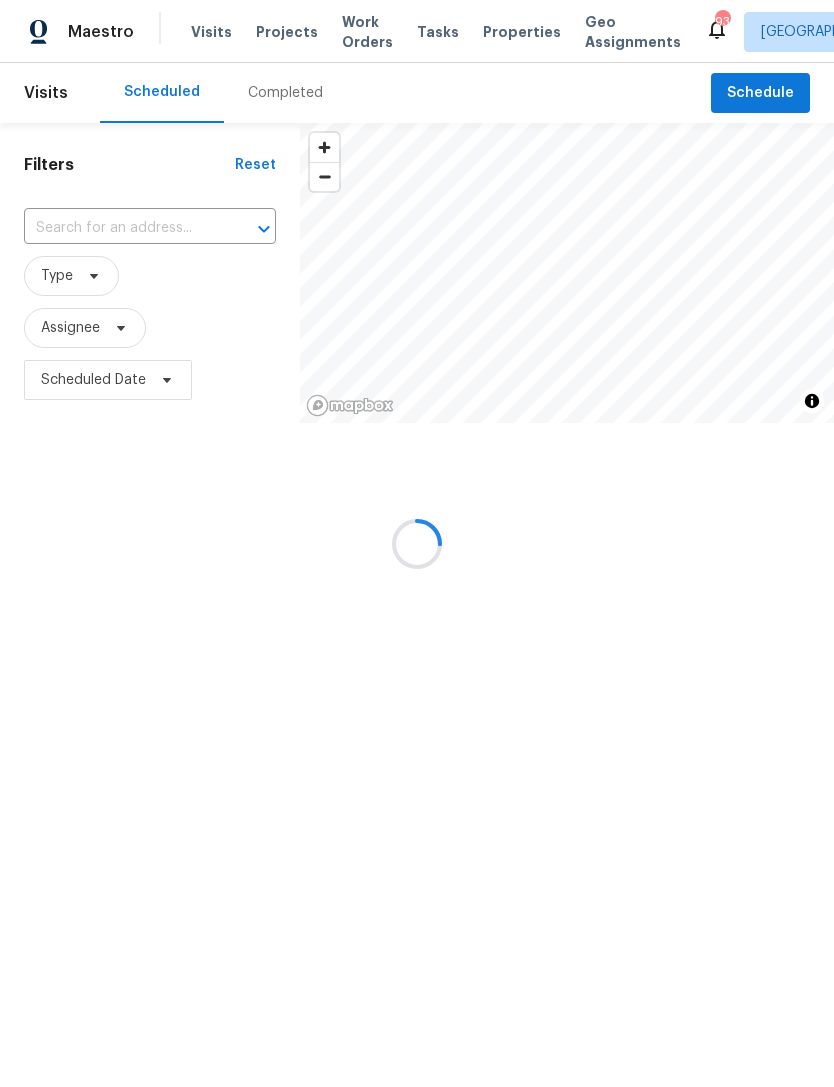 scroll, scrollTop: 0, scrollLeft: 0, axis: both 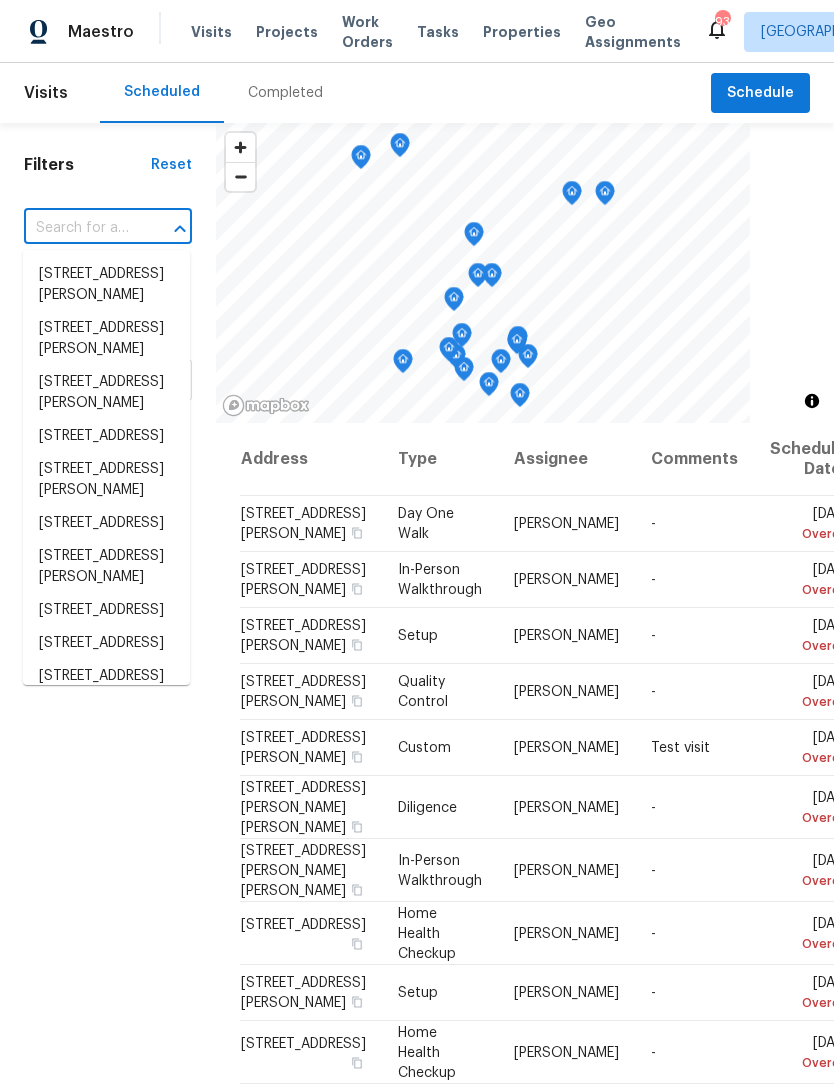 click at bounding box center [80, 228] 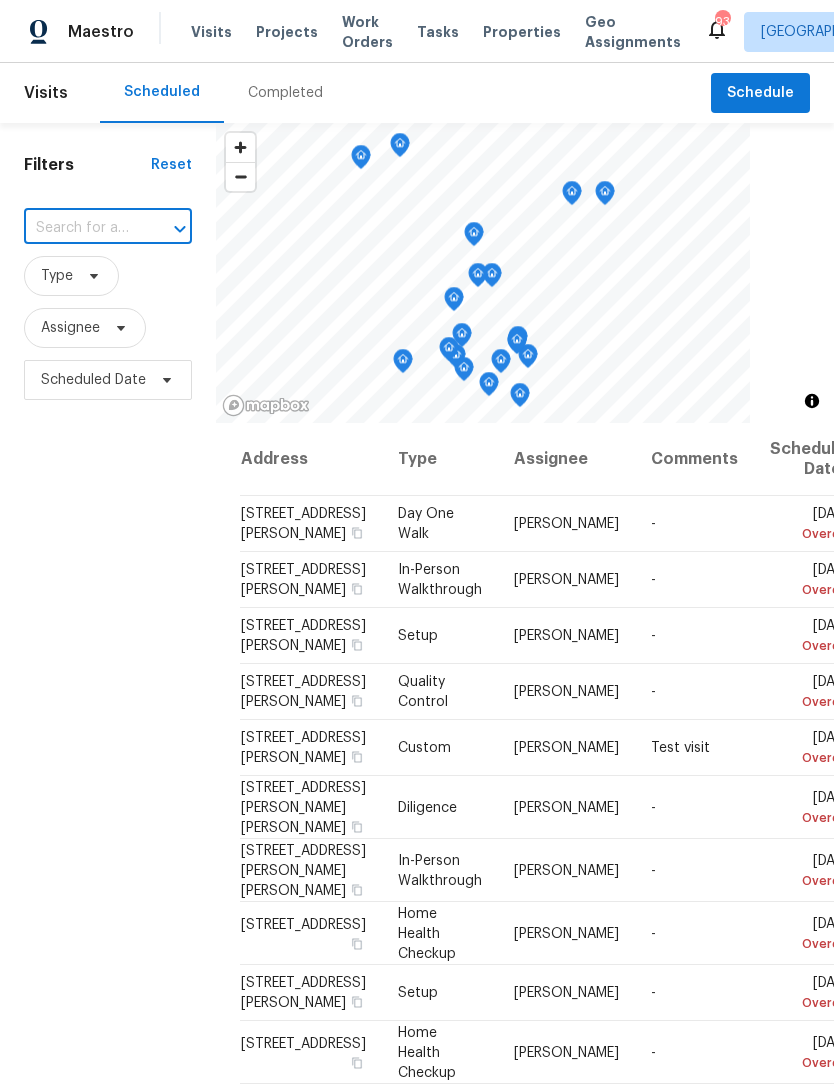 paste on "2781 Interlaken Dr, Marietta, GA 30062" 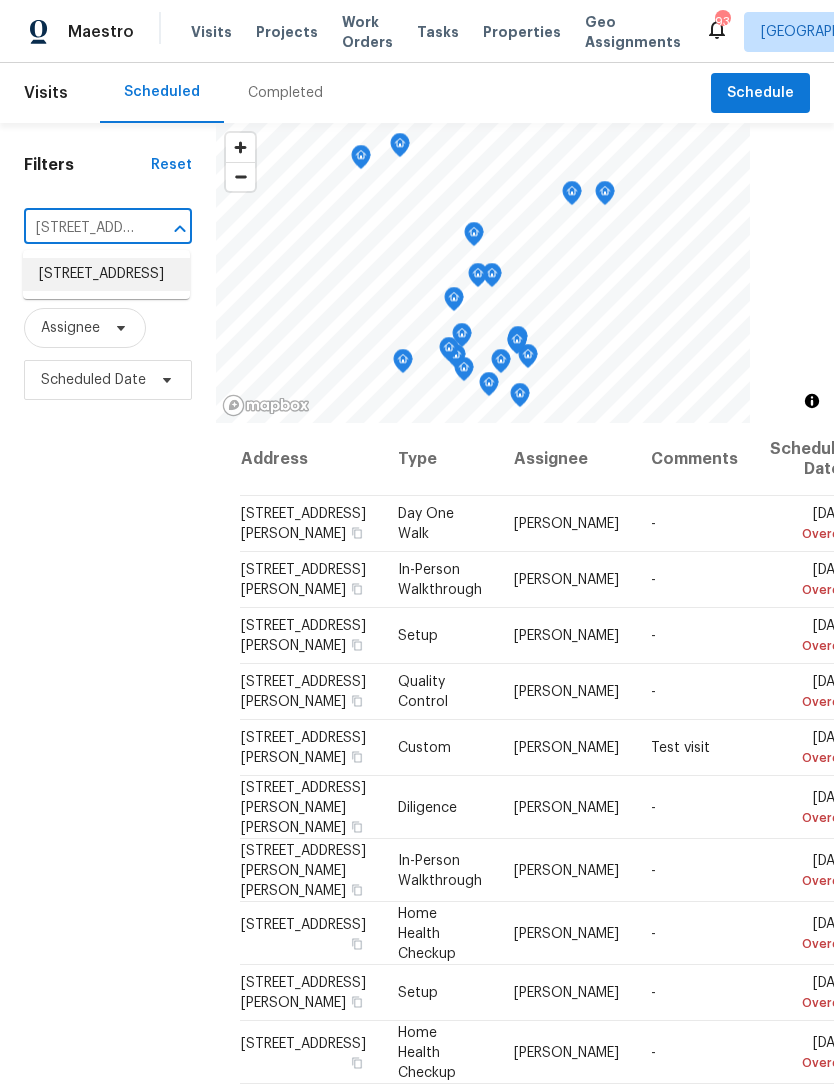 click on "2781 Interlaken Dr, Marietta, GA 30062" at bounding box center [106, 274] 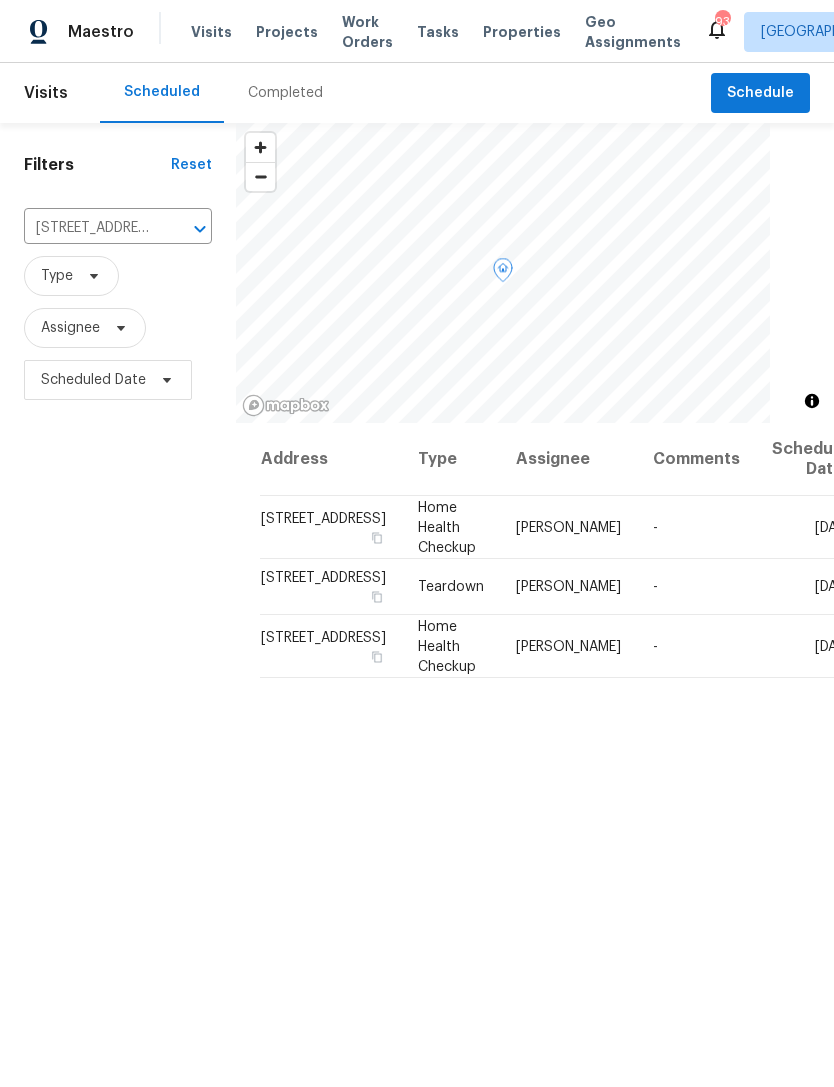 click 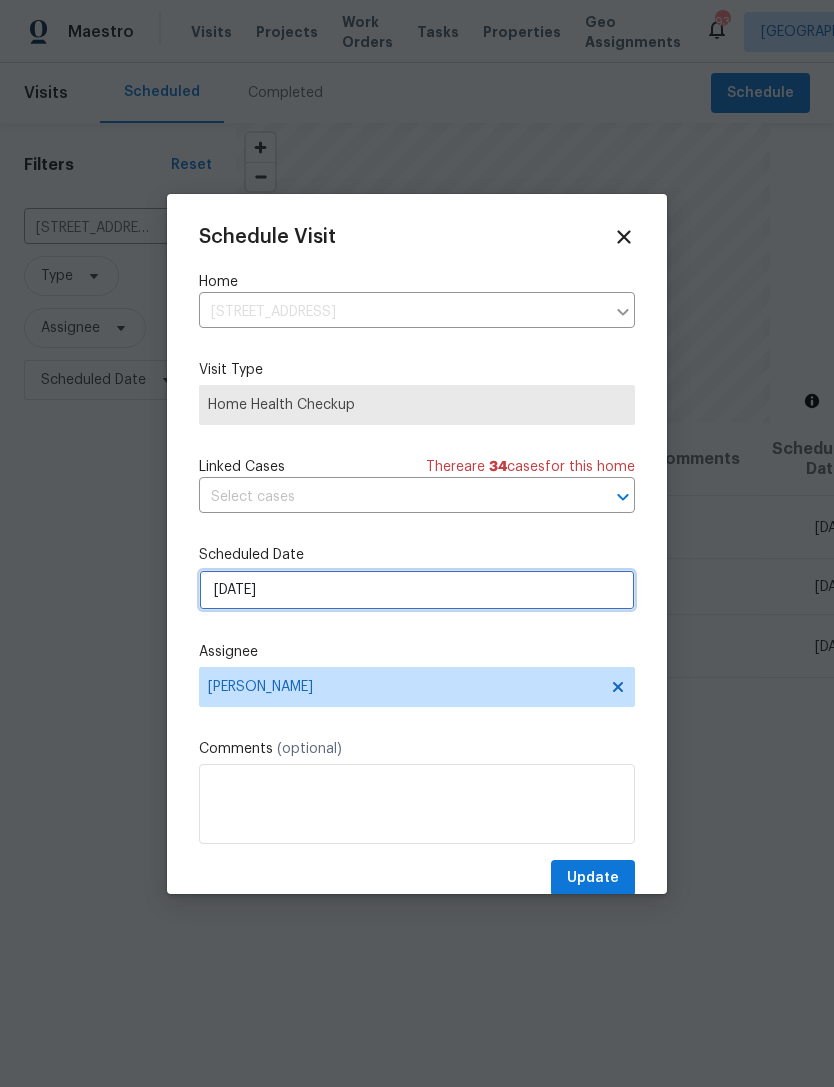 click on "7/21/2025" at bounding box center (417, 590) 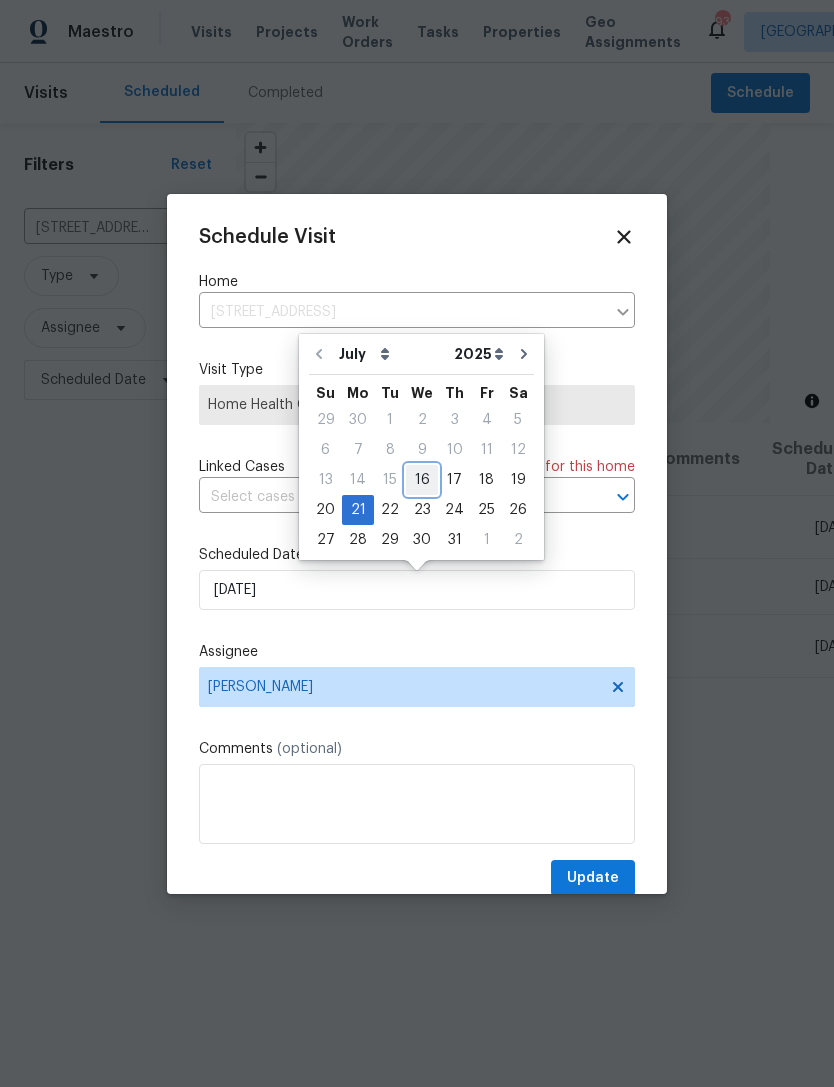 click on "16" at bounding box center (422, 480) 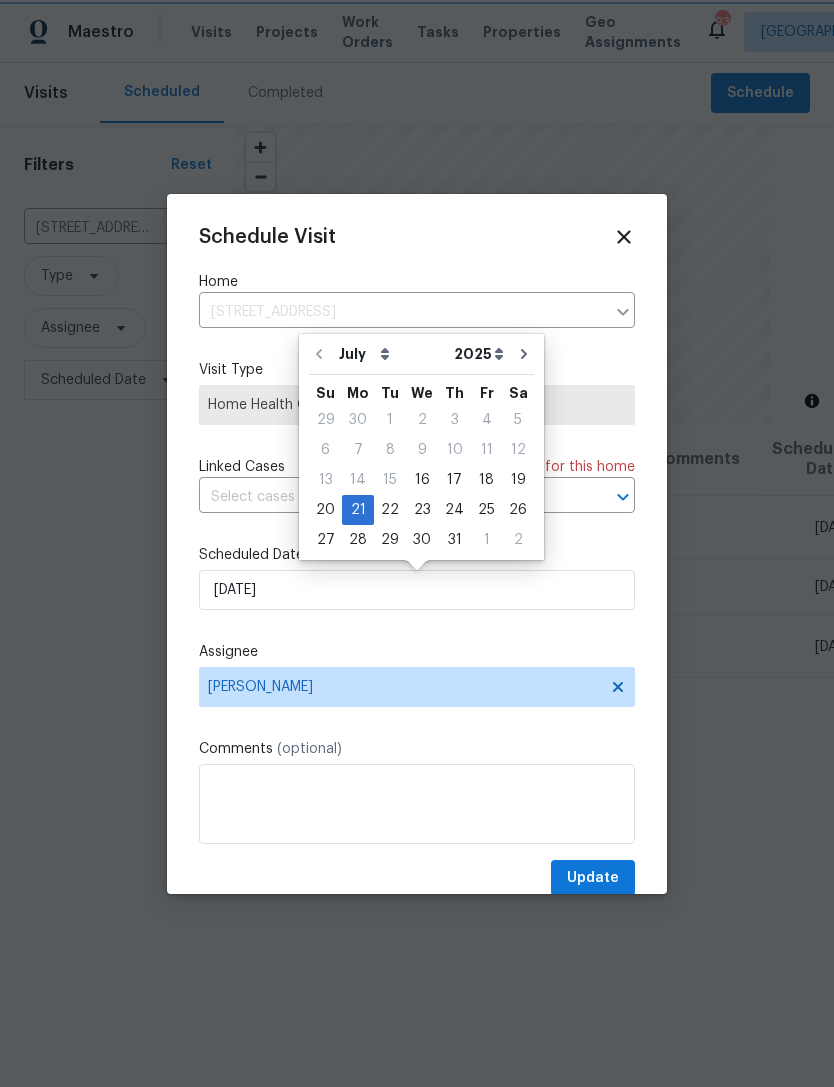 type on "[DATE]" 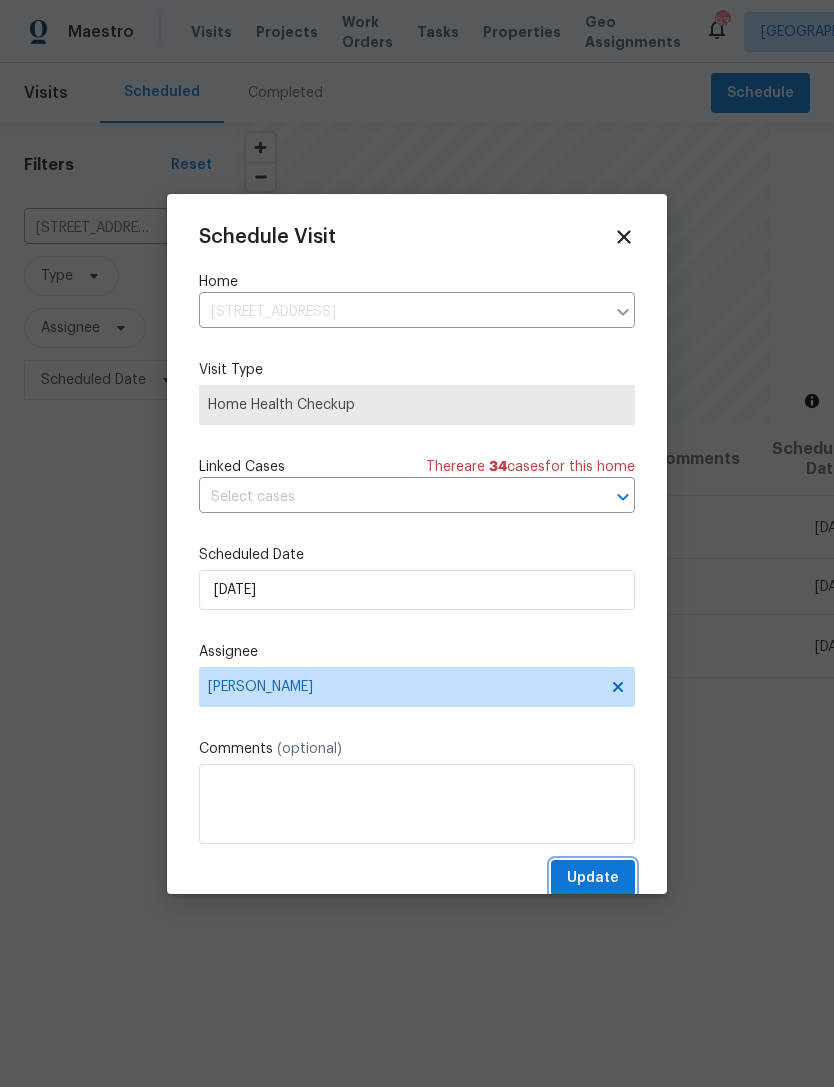 click on "Update" at bounding box center (593, 878) 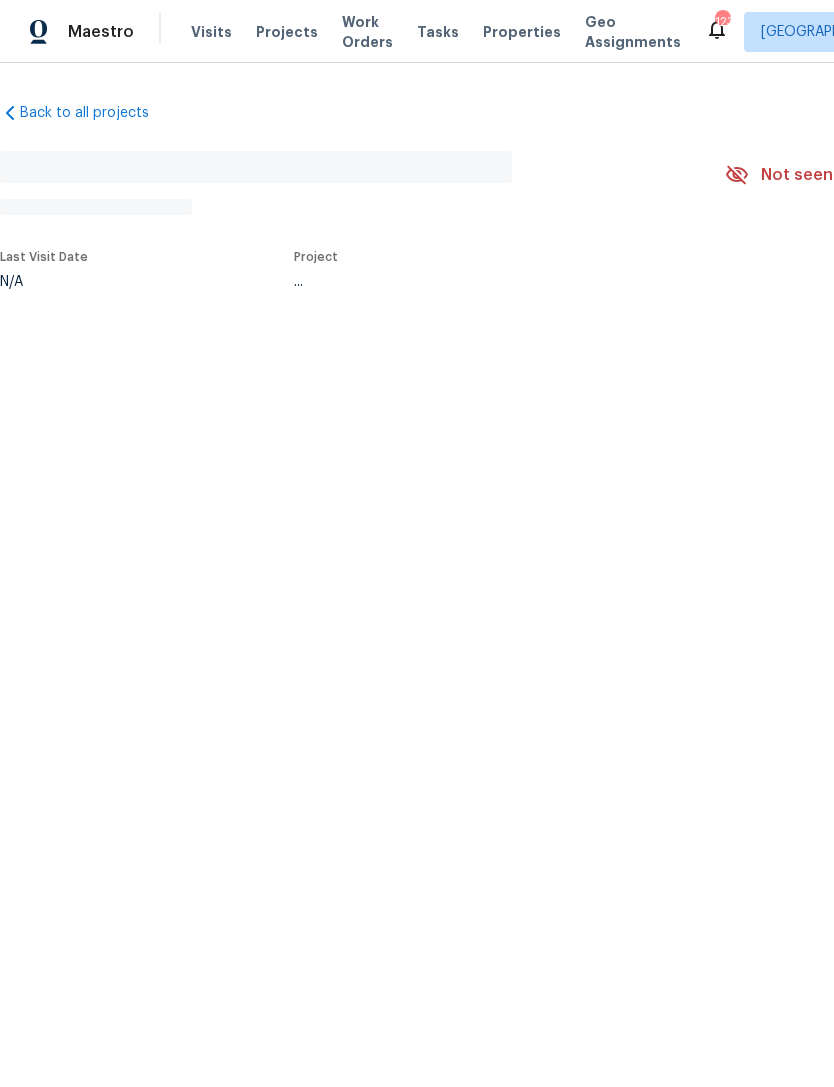 scroll, scrollTop: 0, scrollLeft: 0, axis: both 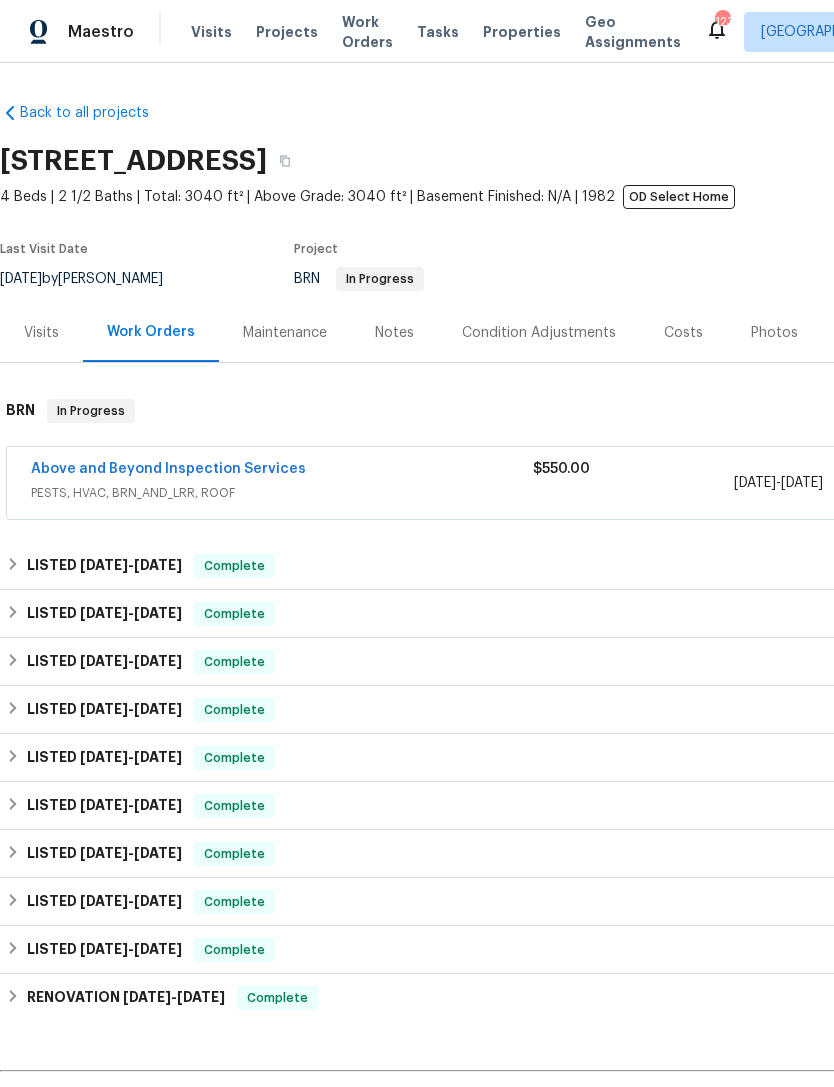 click on "Notes" at bounding box center (394, 332) 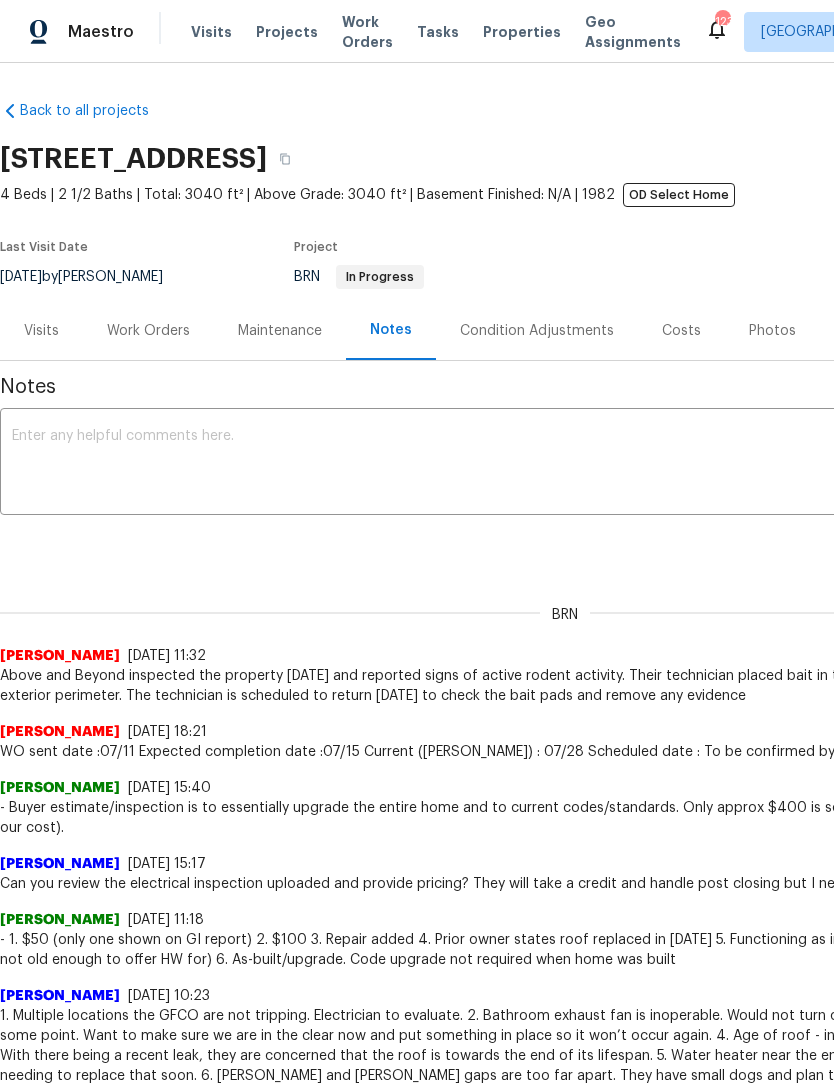 scroll, scrollTop: 2, scrollLeft: 0, axis: vertical 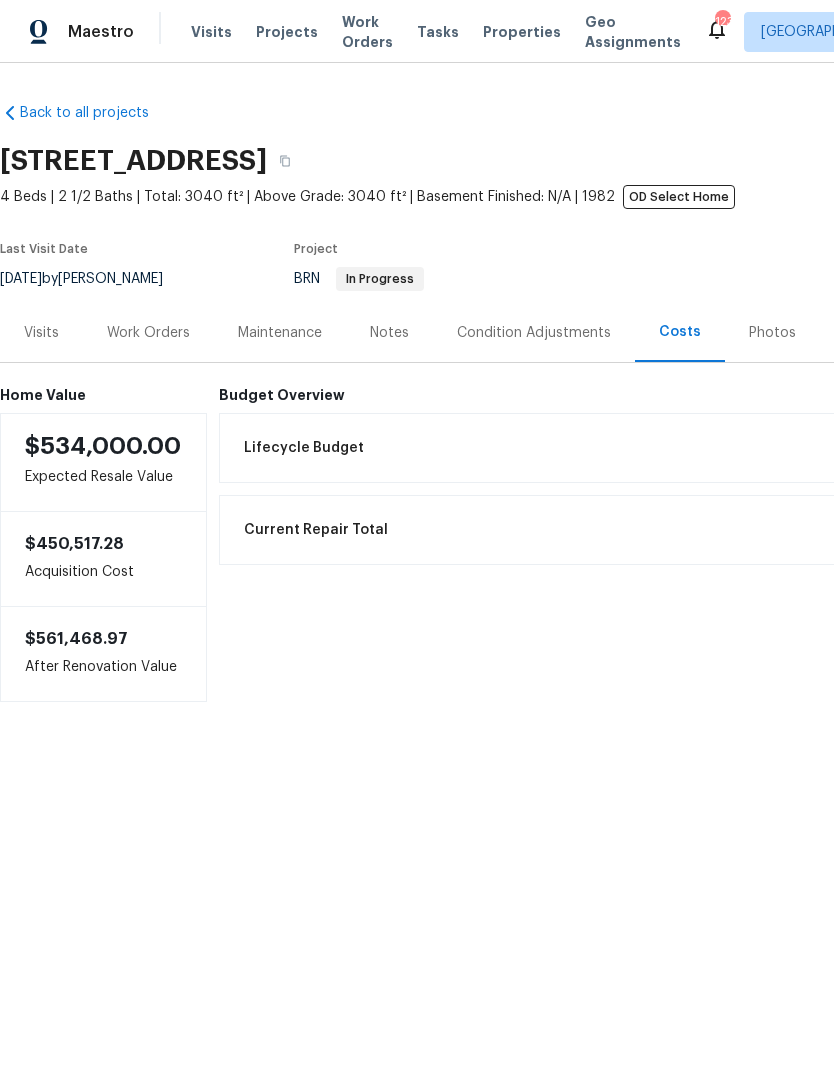 click on "Projects" at bounding box center (287, 32) 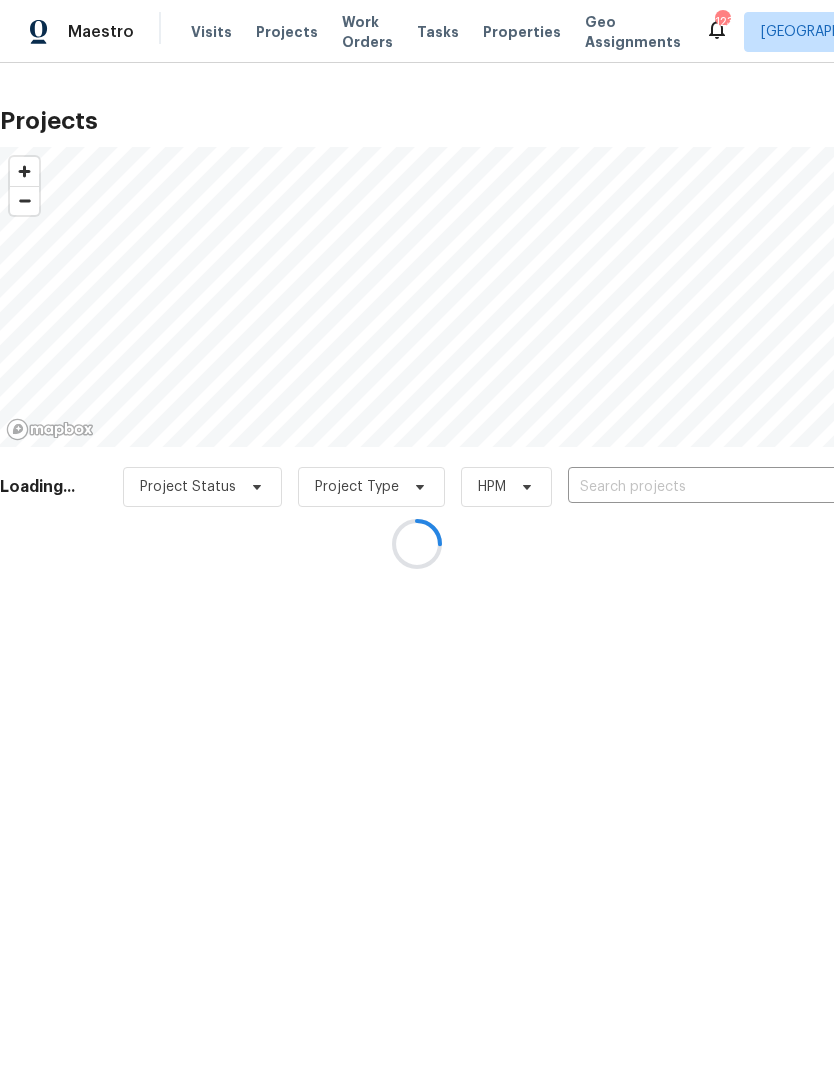 click at bounding box center (417, 543) 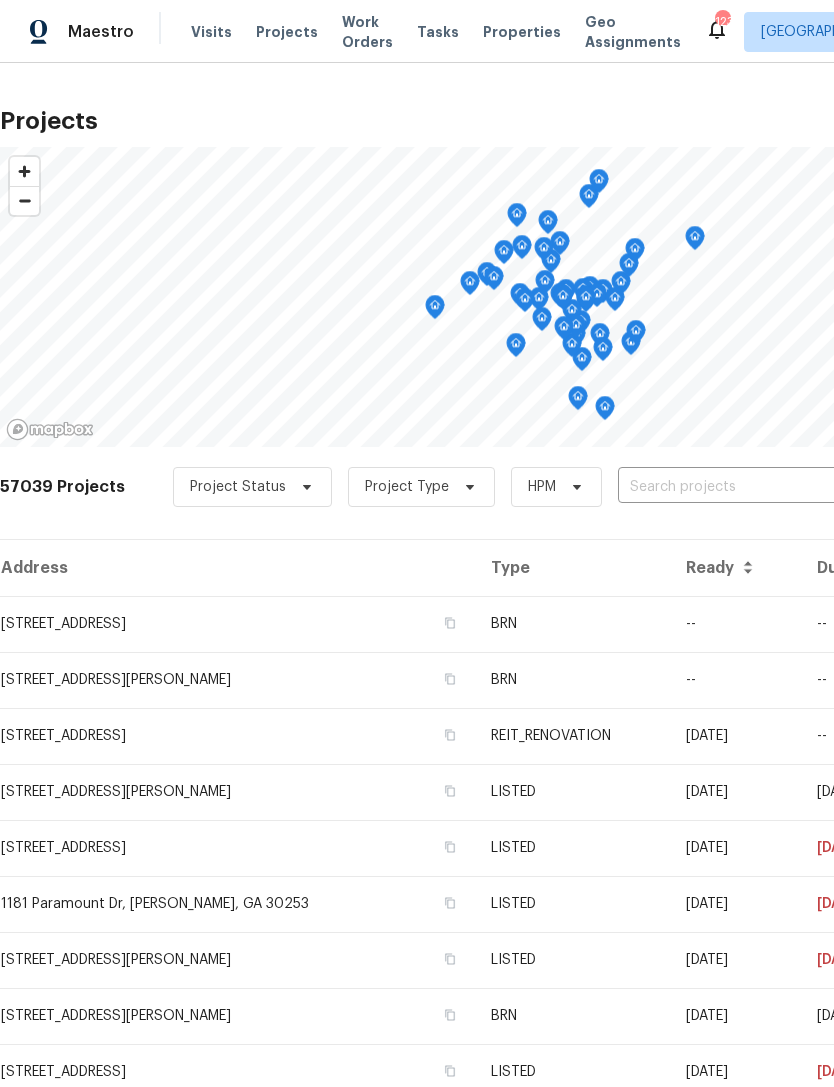 click at bounding box center (732, 487) 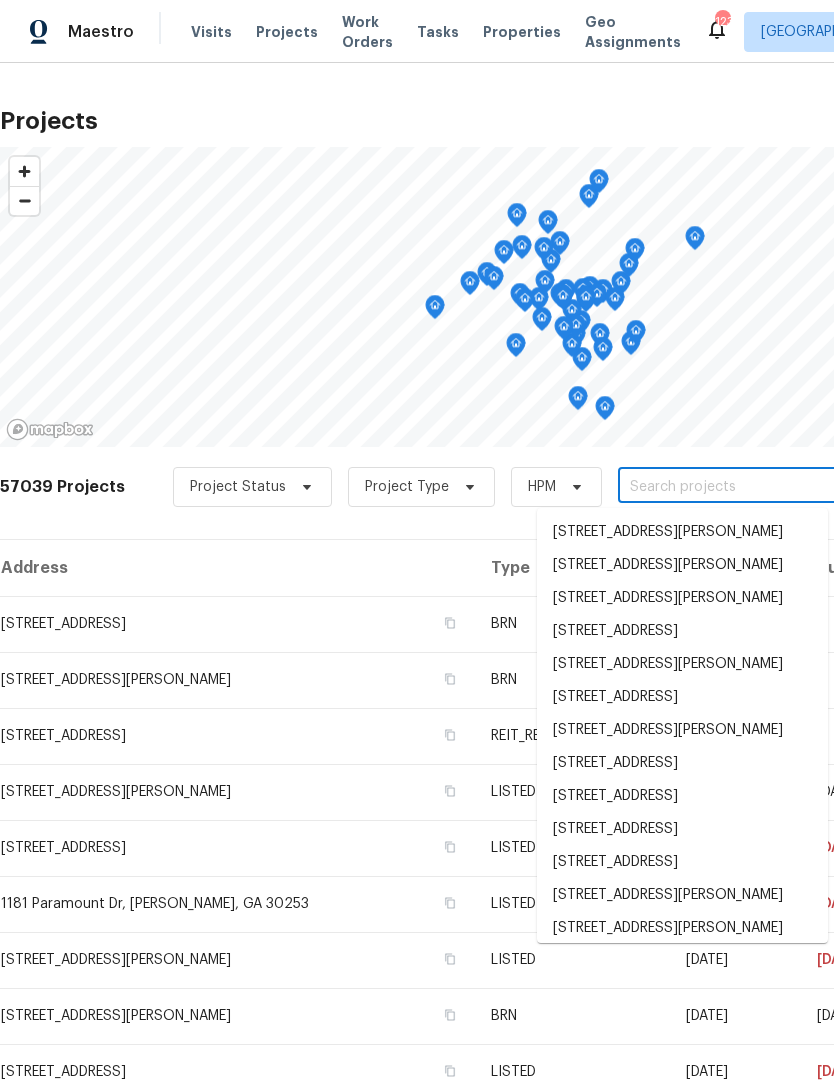 click at bounding box center [732, 487] 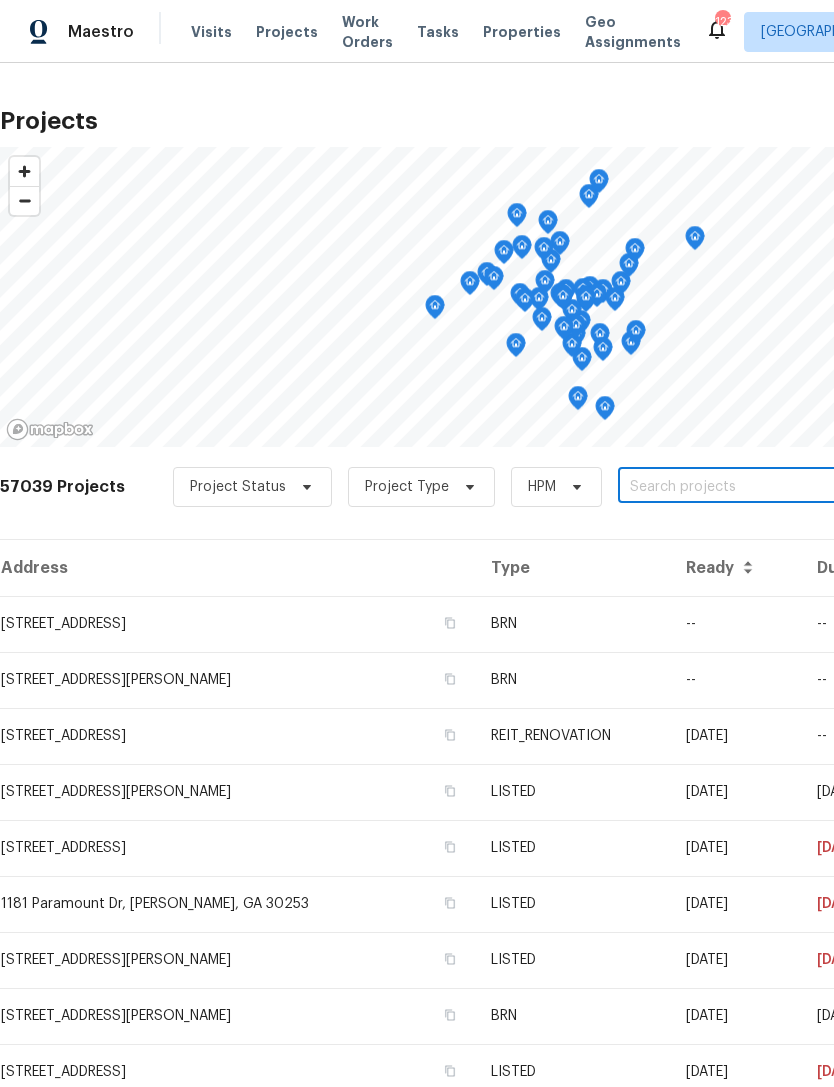 paste on "[STREET_ADDRESS][PERSON_NAME]" 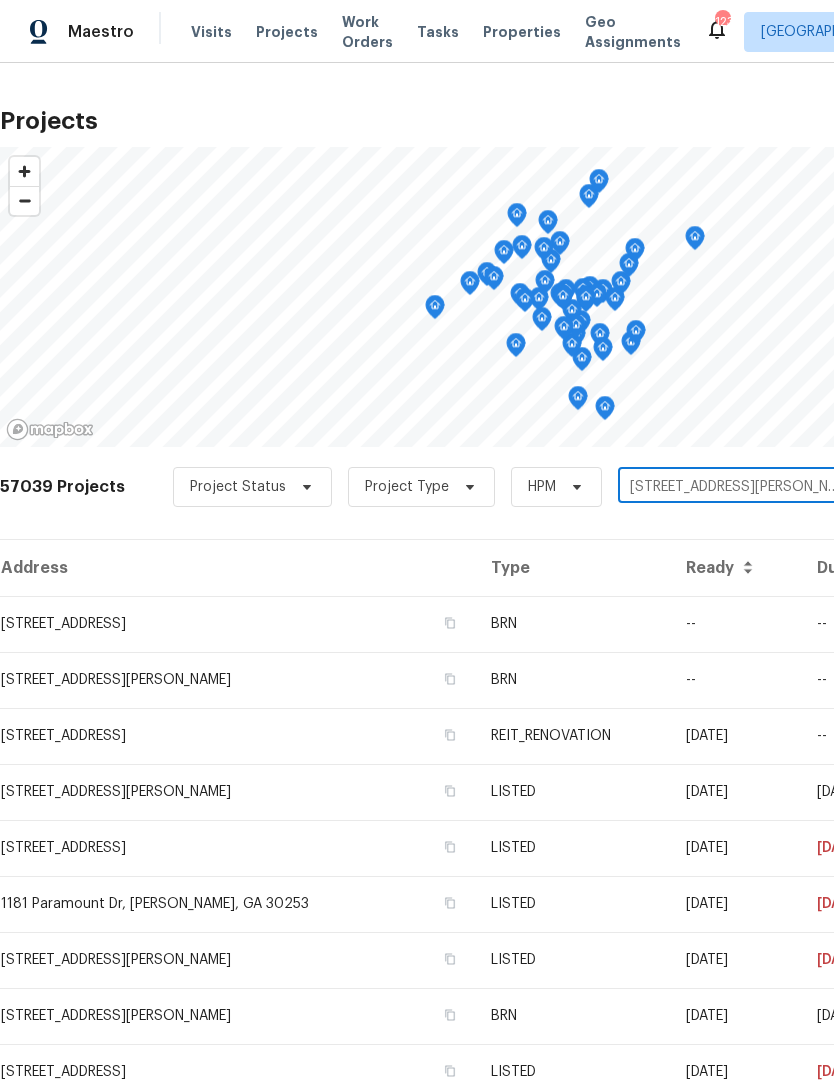 scroll, scrollTop: 0, scrollLeft: 296, axis: horizontal 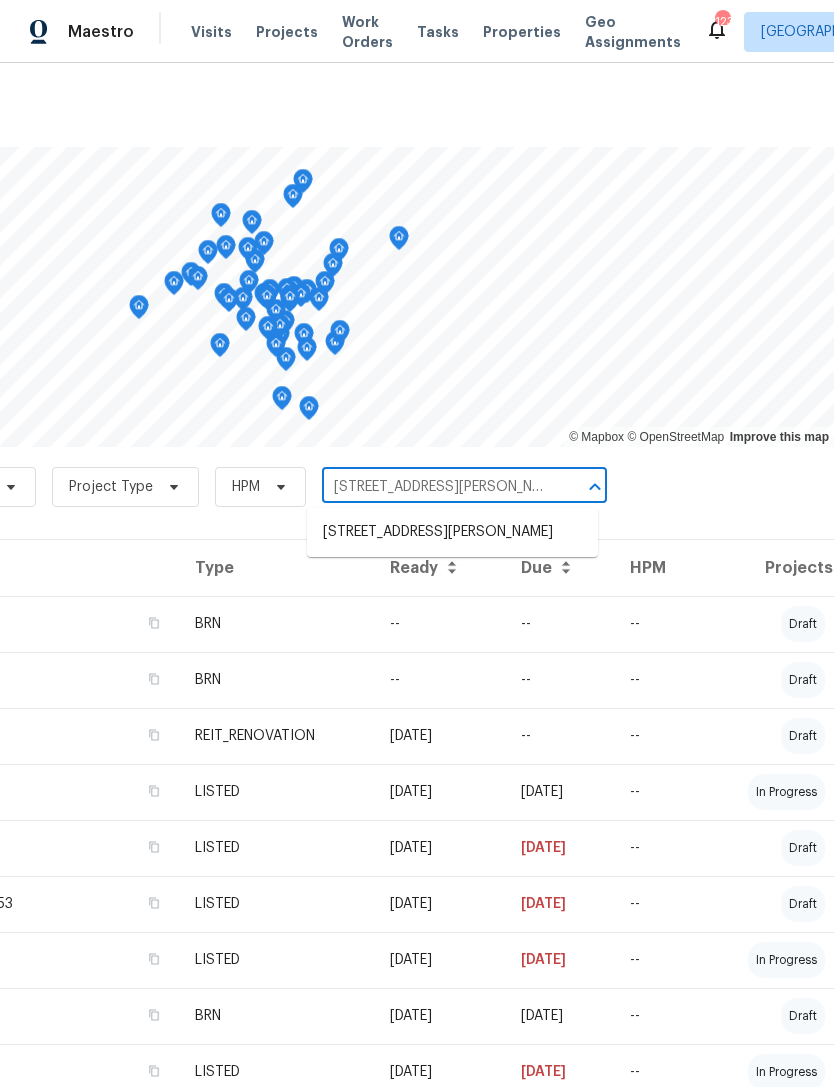 click on "[STREET_ADDRESS][PERSON_NAME]" at bounding box center (452, 532) 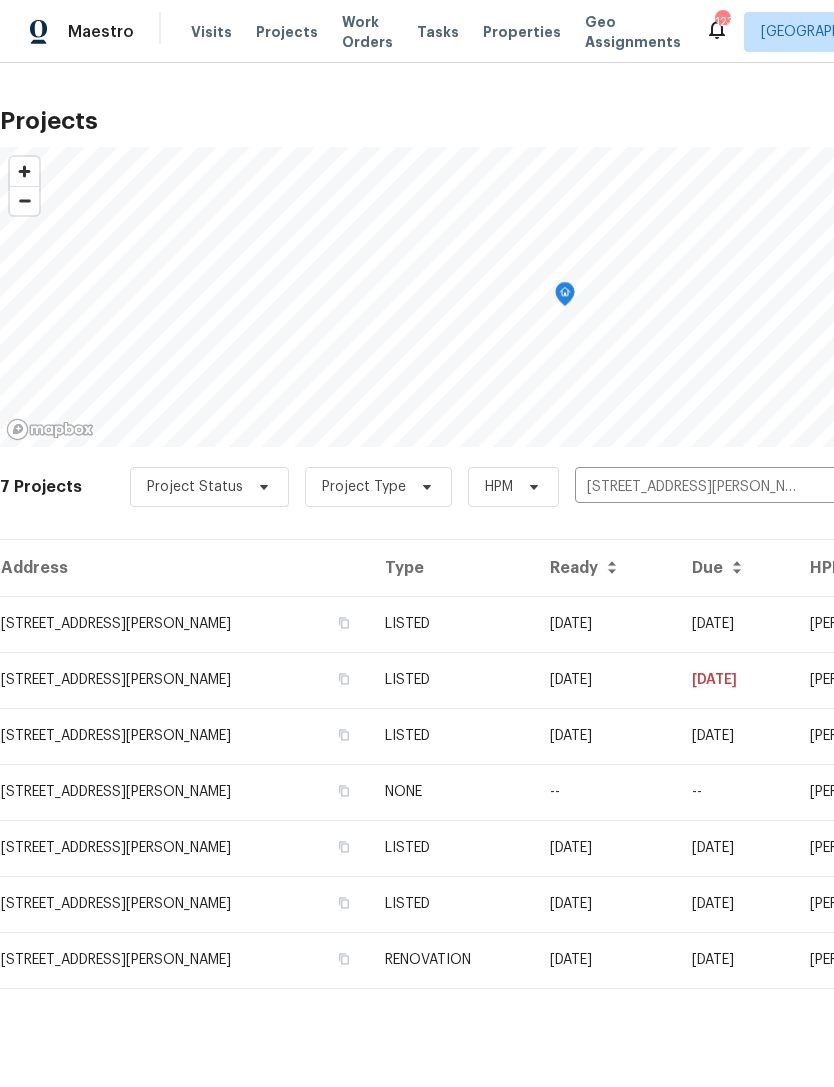 scroll, scrollTop: 0, scrollLeft: 0, axis: both 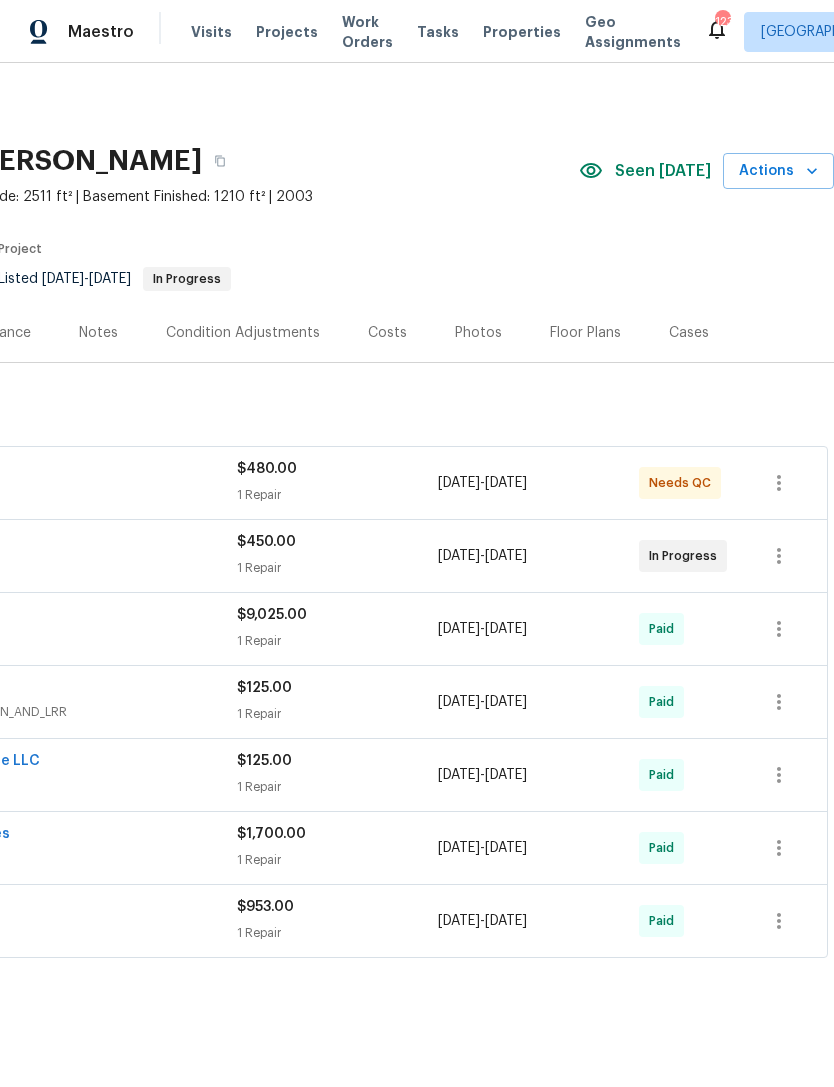 click 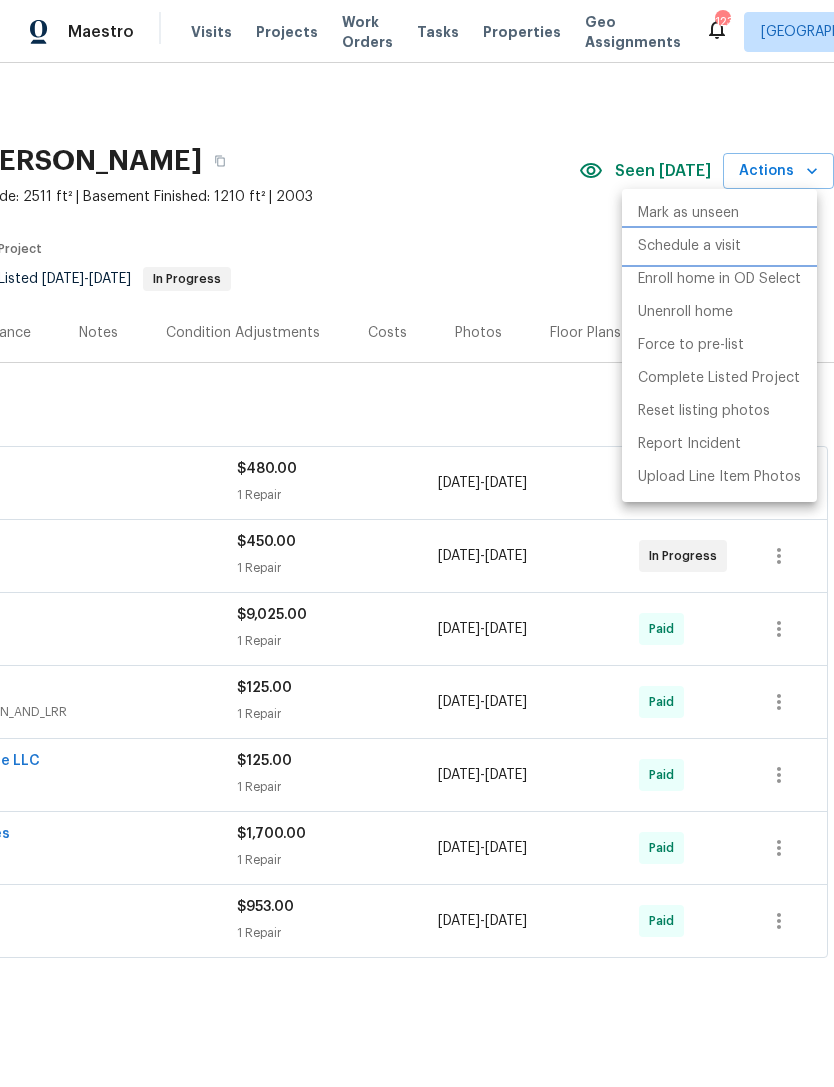 click on "Schedule a visit" at bounding box center [689, 246] 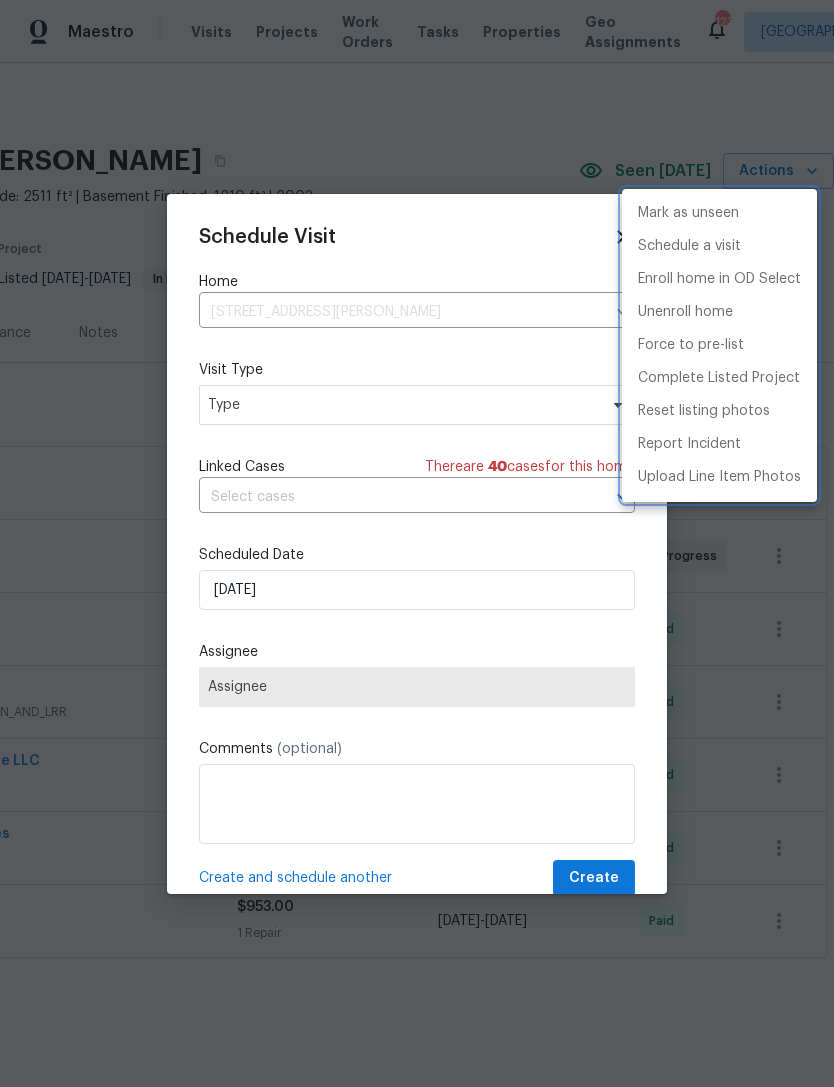 click at bounding box center [417, 543] 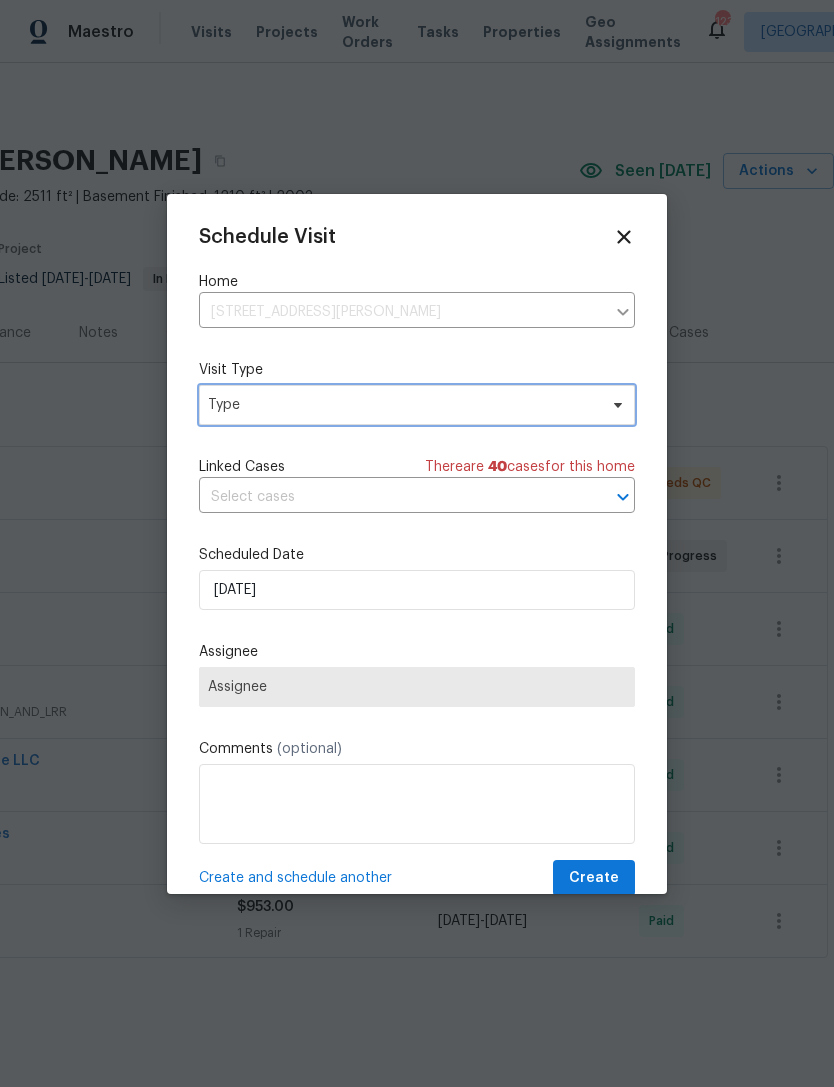click on "Type" at bounding box center [402, 405] 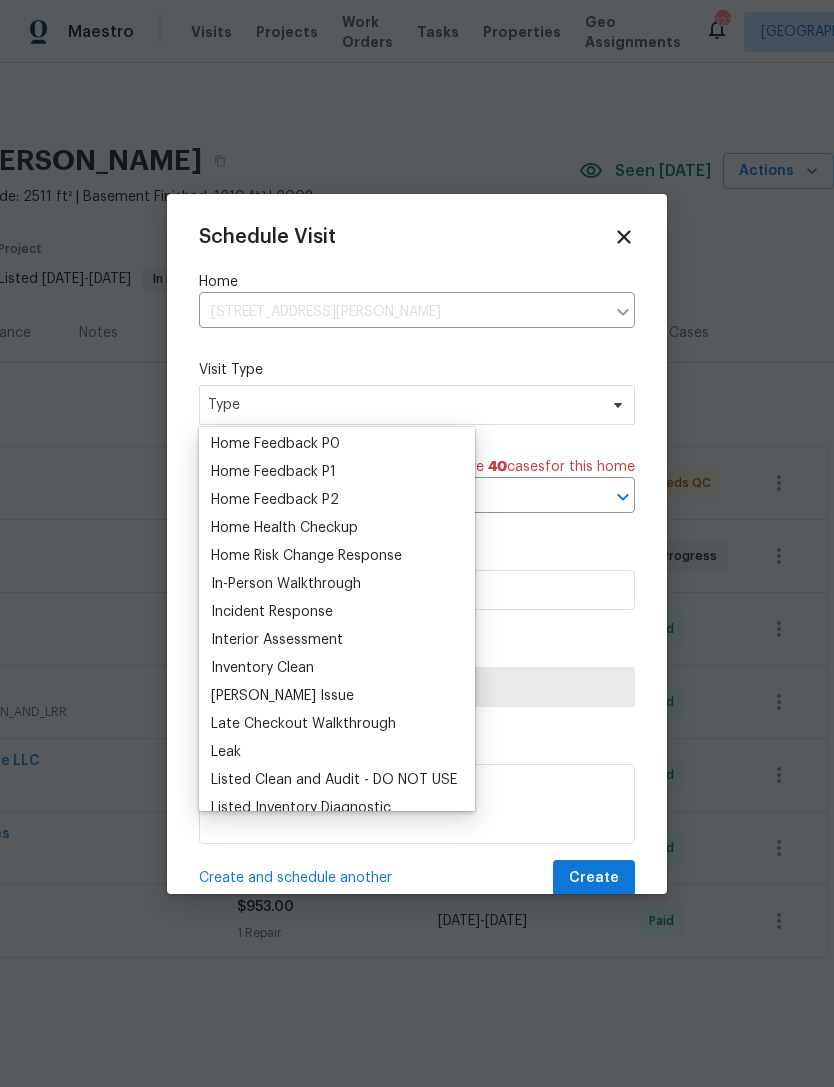 scroll, scrollTop: 598, scrollLeft: 0, axis: vertical 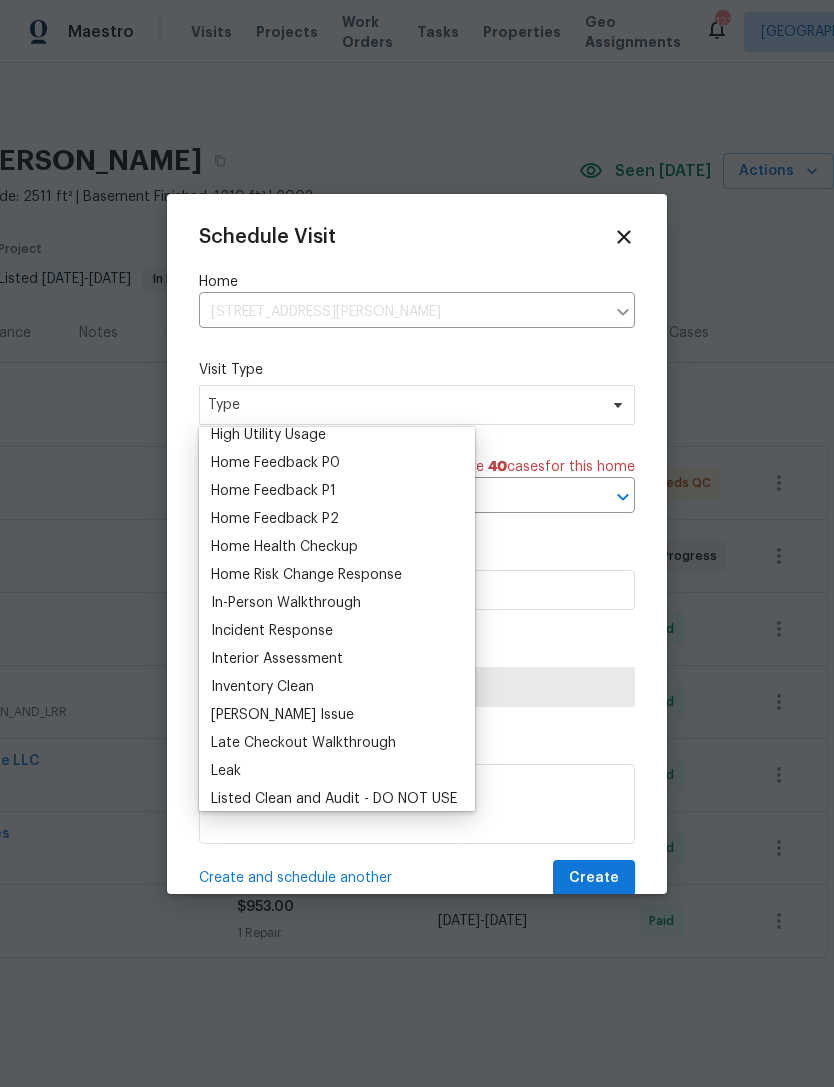 click on "Incident Response" at bounding box center [272, 631] 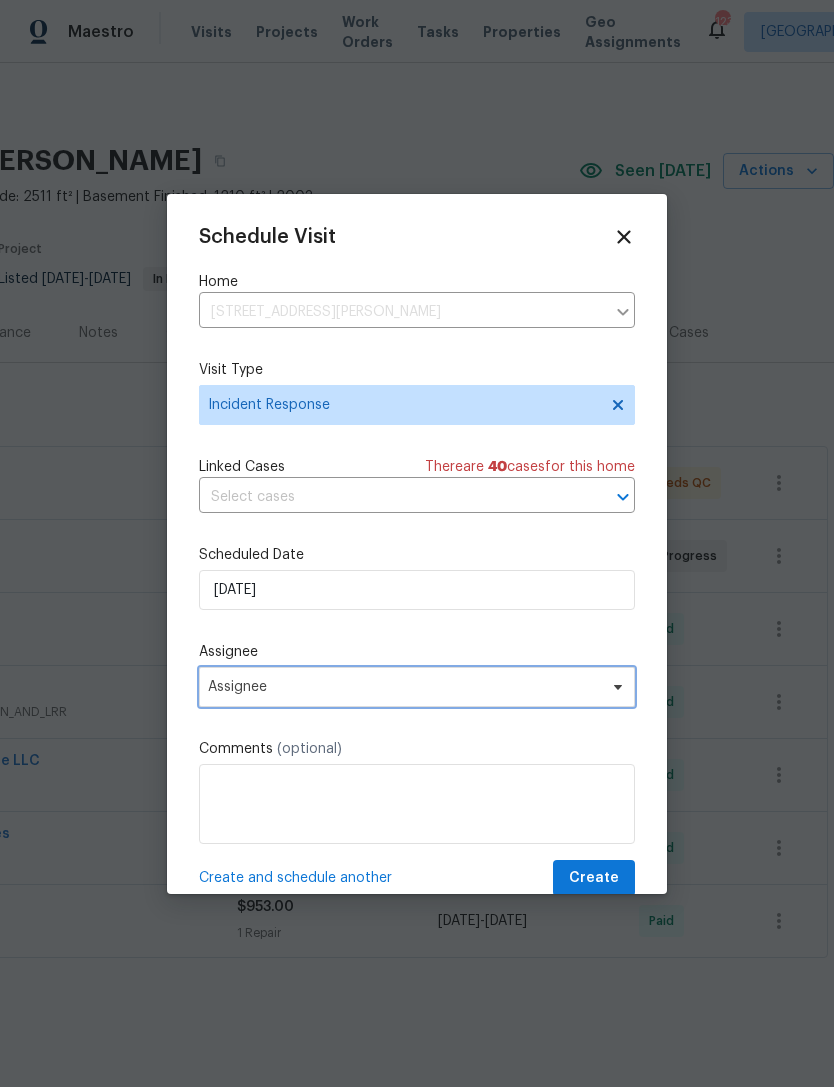 click on "Assignee" at bounding box center (404, 687) 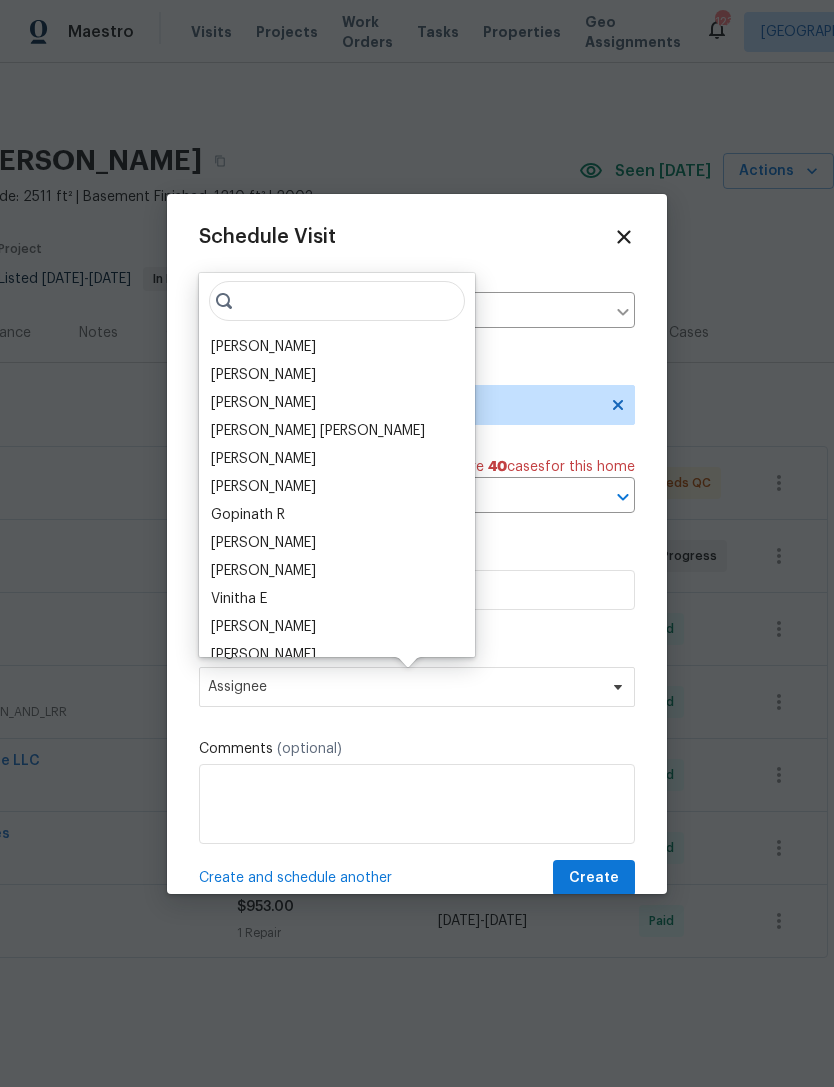 click on "[PERSON_NAME]" at bounding box center [263, 347] 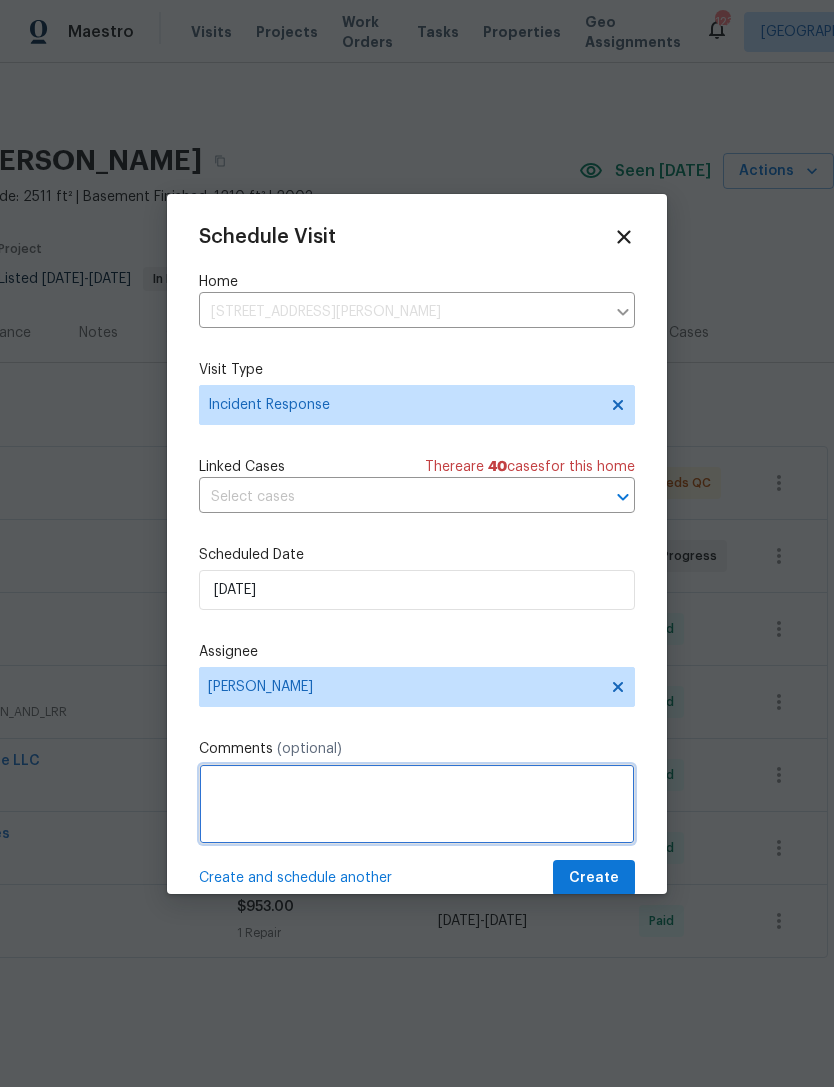 click at bounding box center [417, 804] 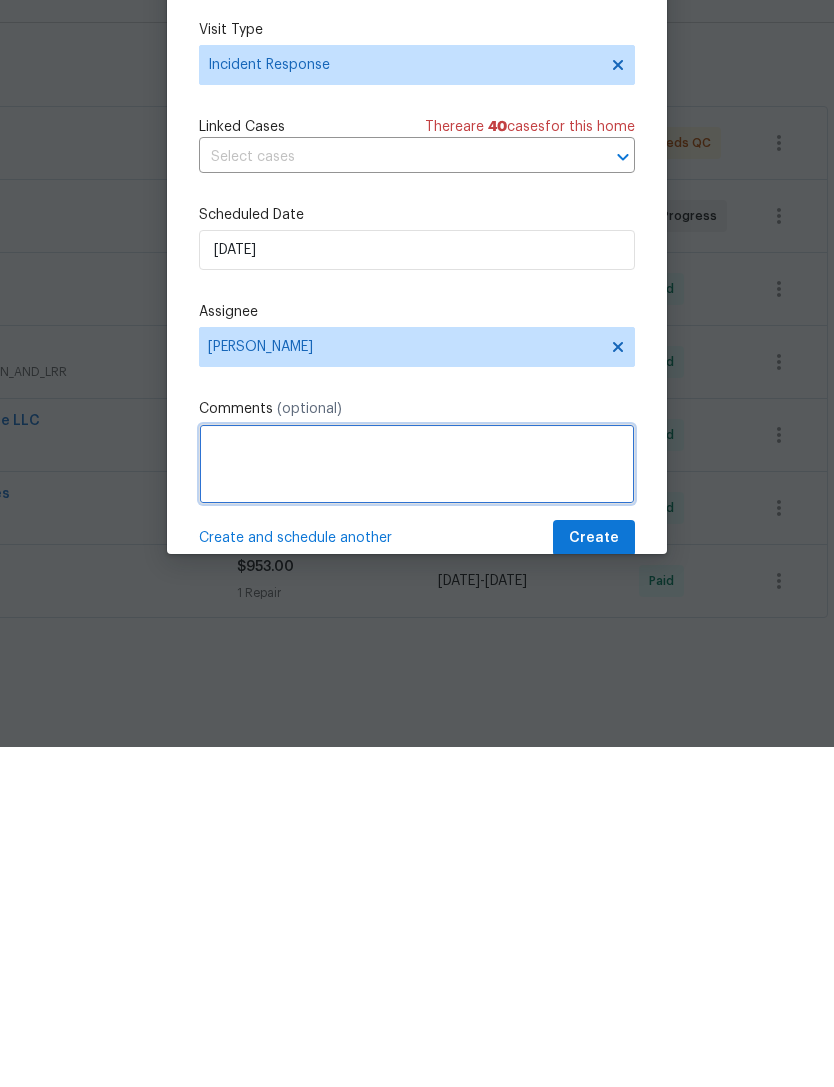 click at bounding box center [417, 804] 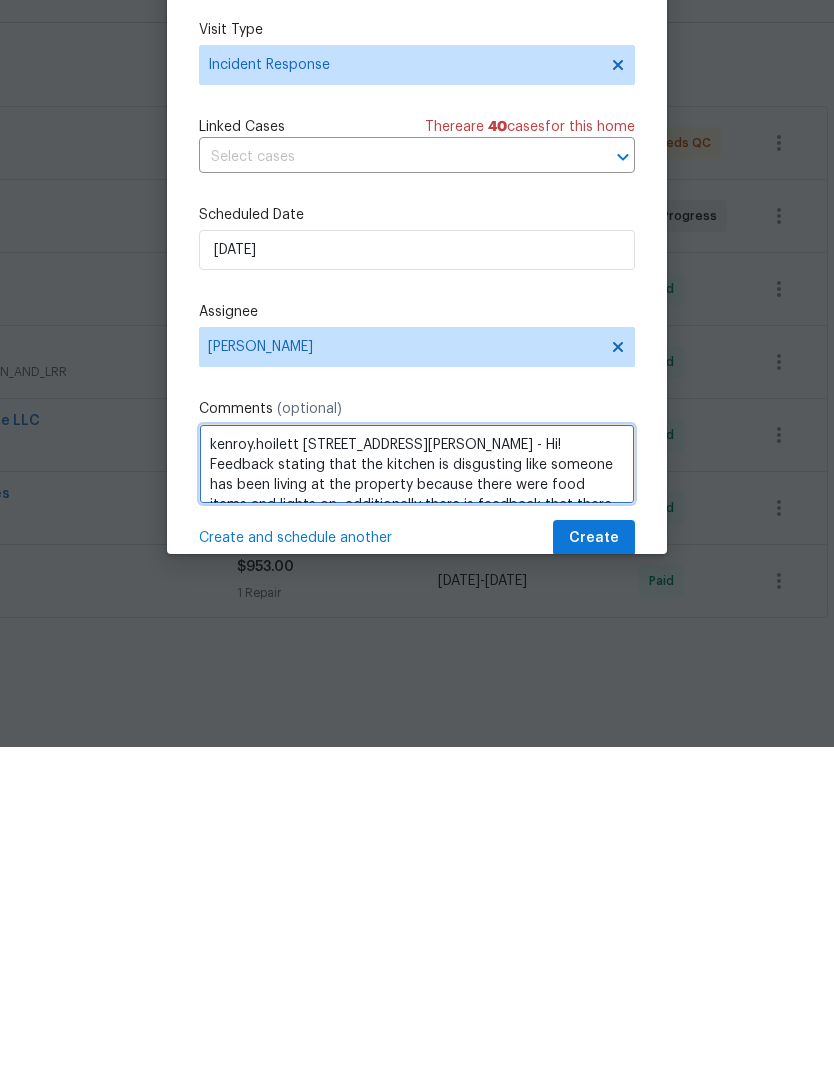 scroll, scrollTop: 0, scrollLeft: 0, axis: both 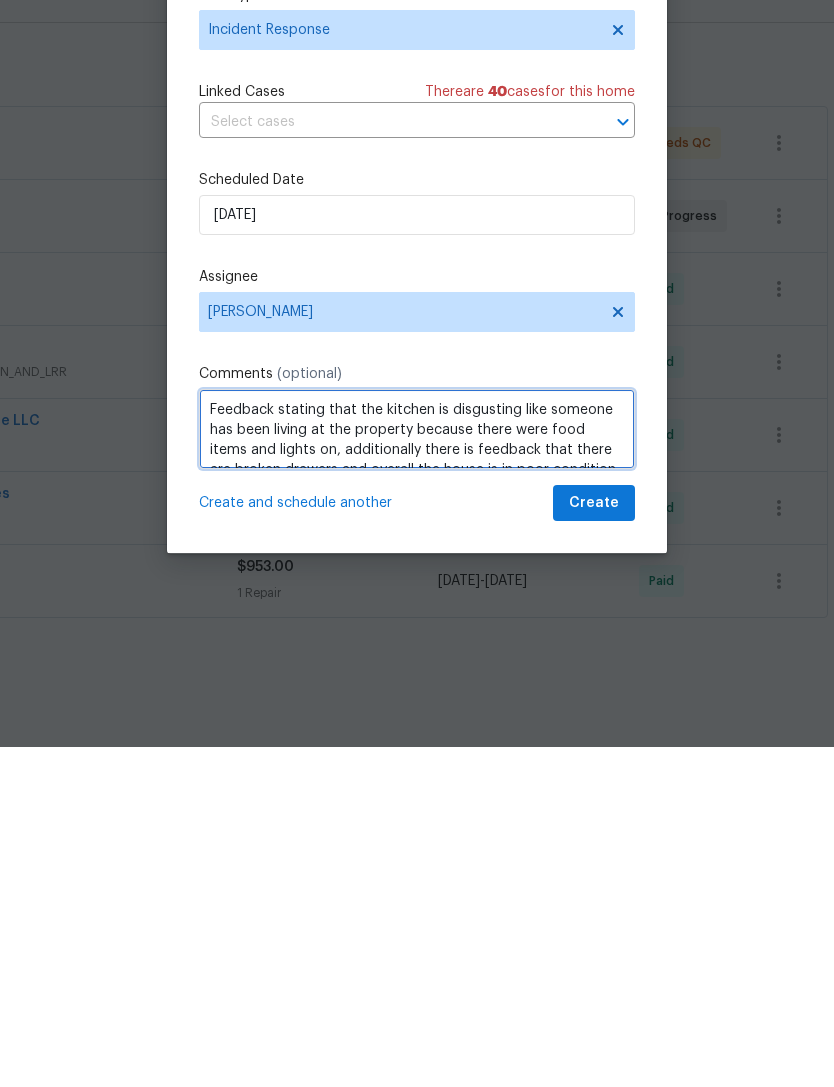 type on "Feedback stating that the kitchen is disgusting like someone has been living at the property because there were food items and lights on, additionally there is feedback that there are broken drawers and overall the house is in poor condition." 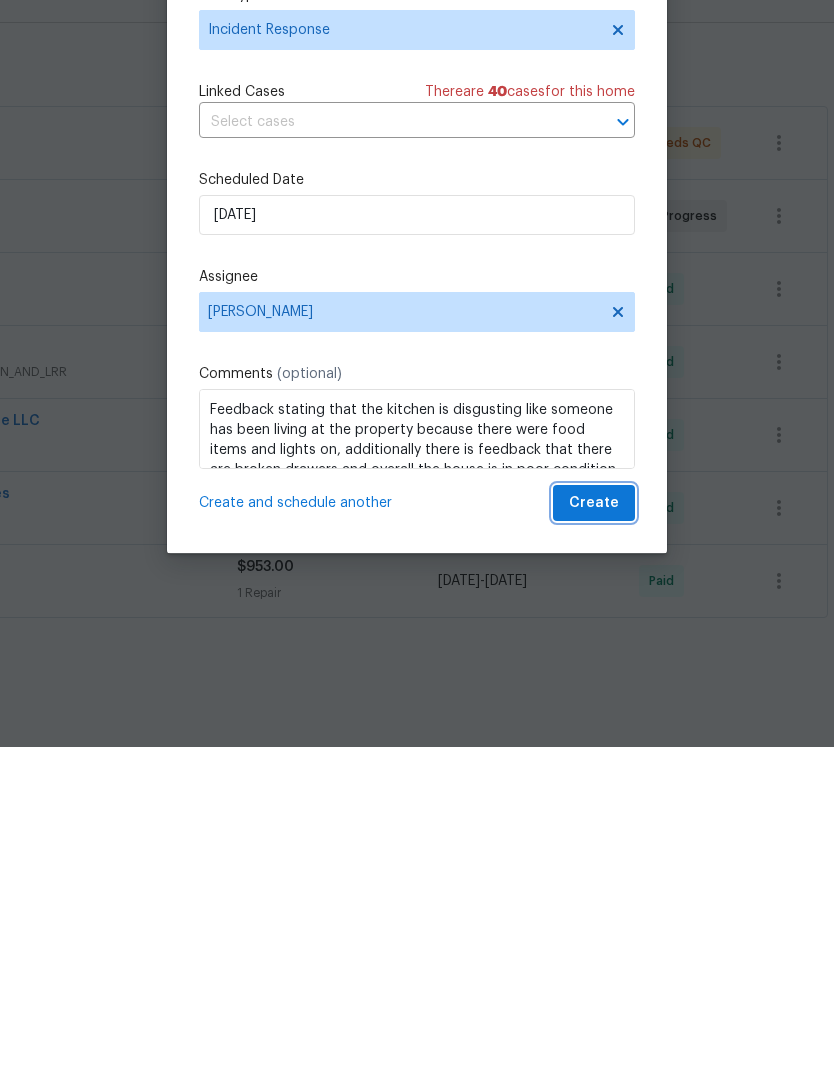 click on "Create" at bounding box center [594, 843] 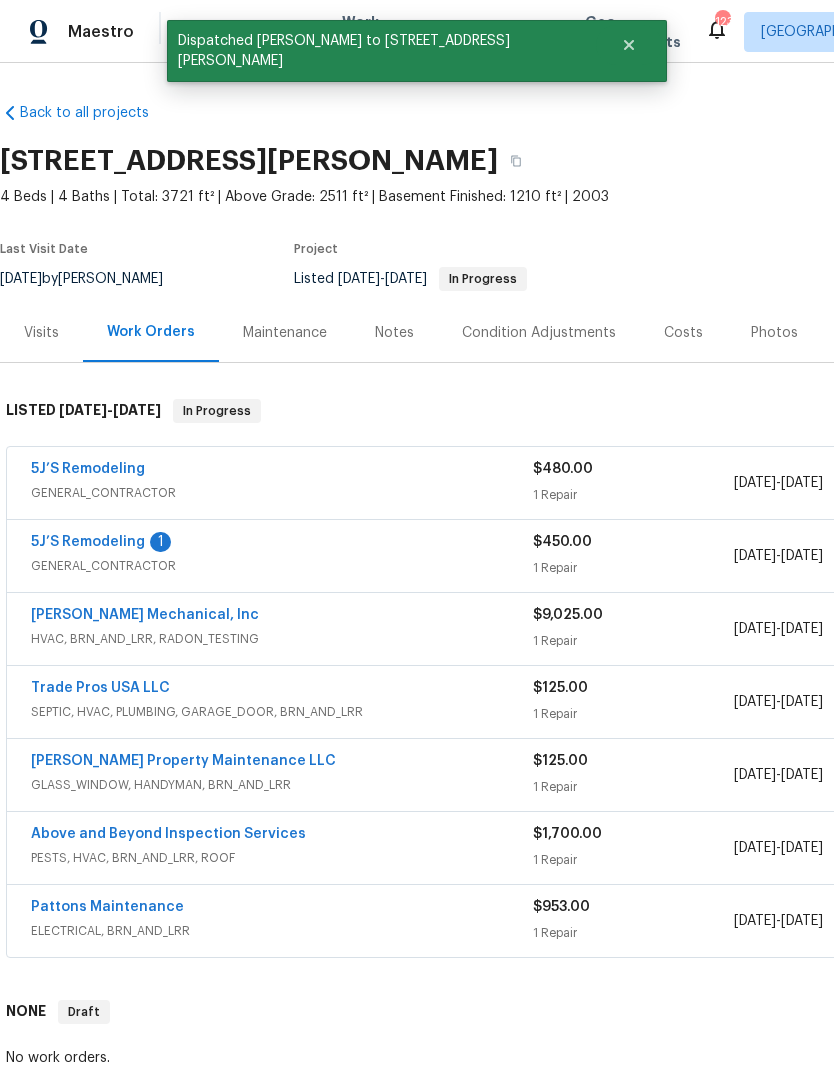 scroll, scrollTop: 0, scrollLeft: 0, axis: both 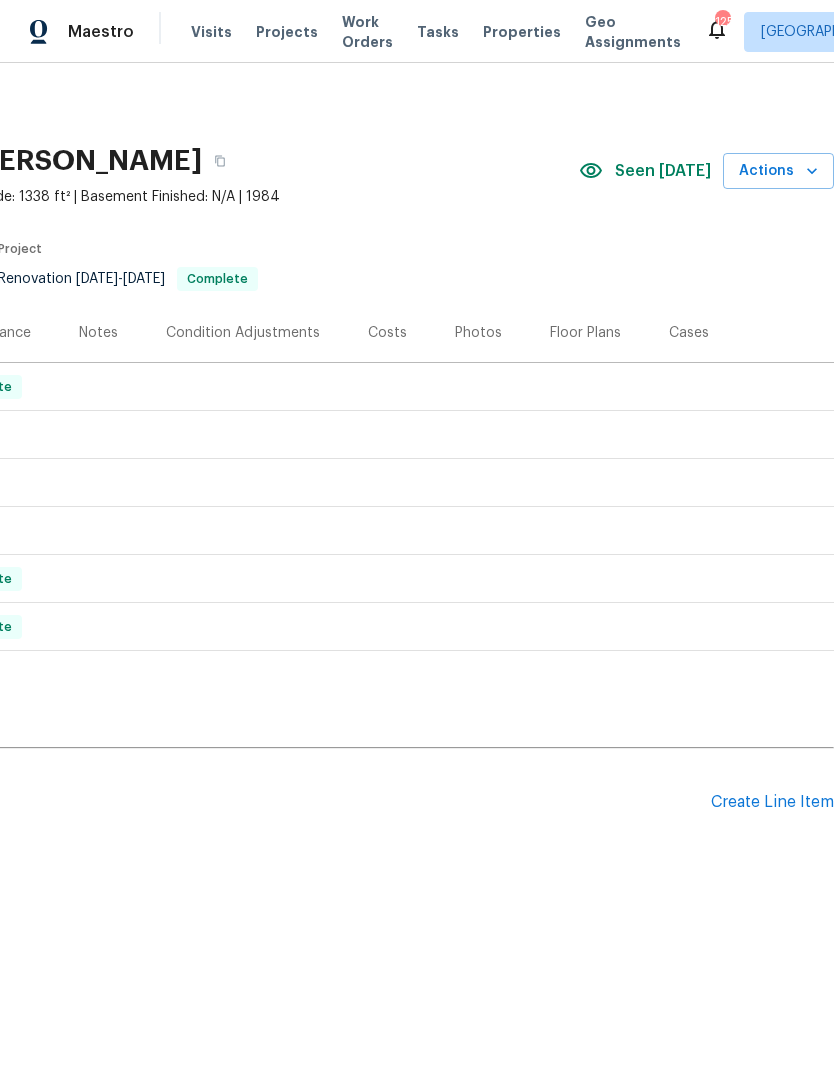 click on "Costs" at bounding box center [387, 333] 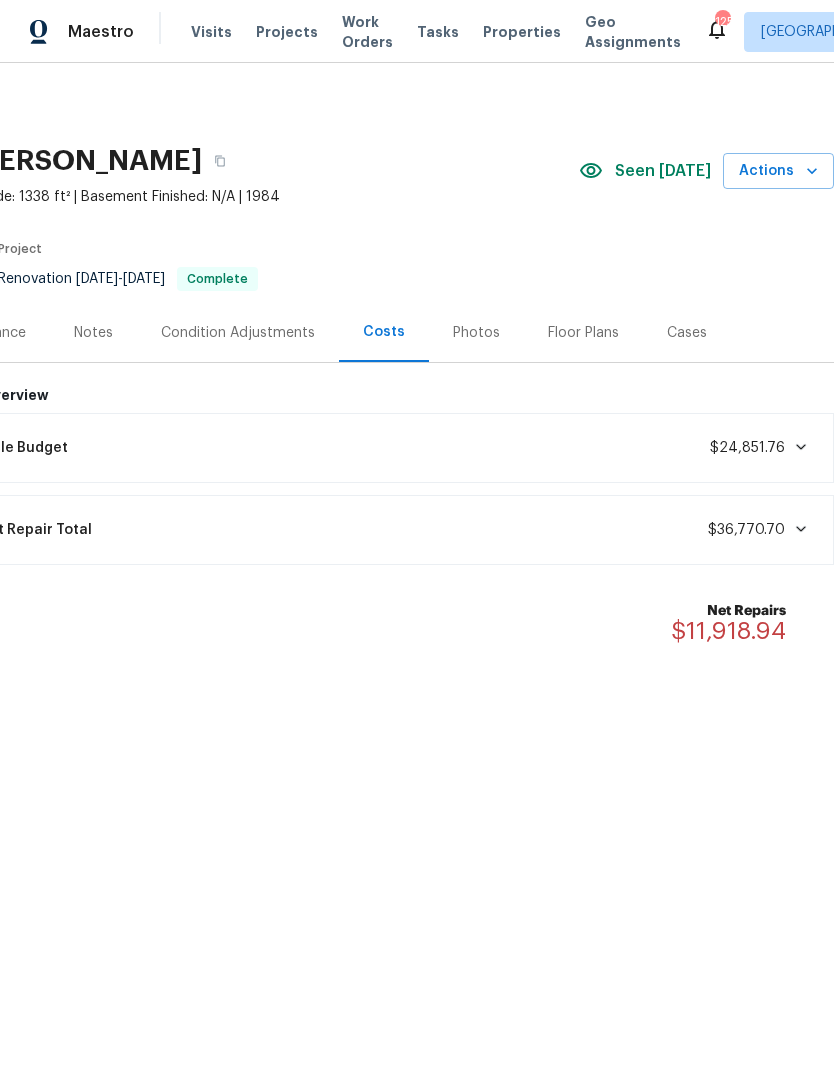 click on "Photos" at bounding box center [476, 333] 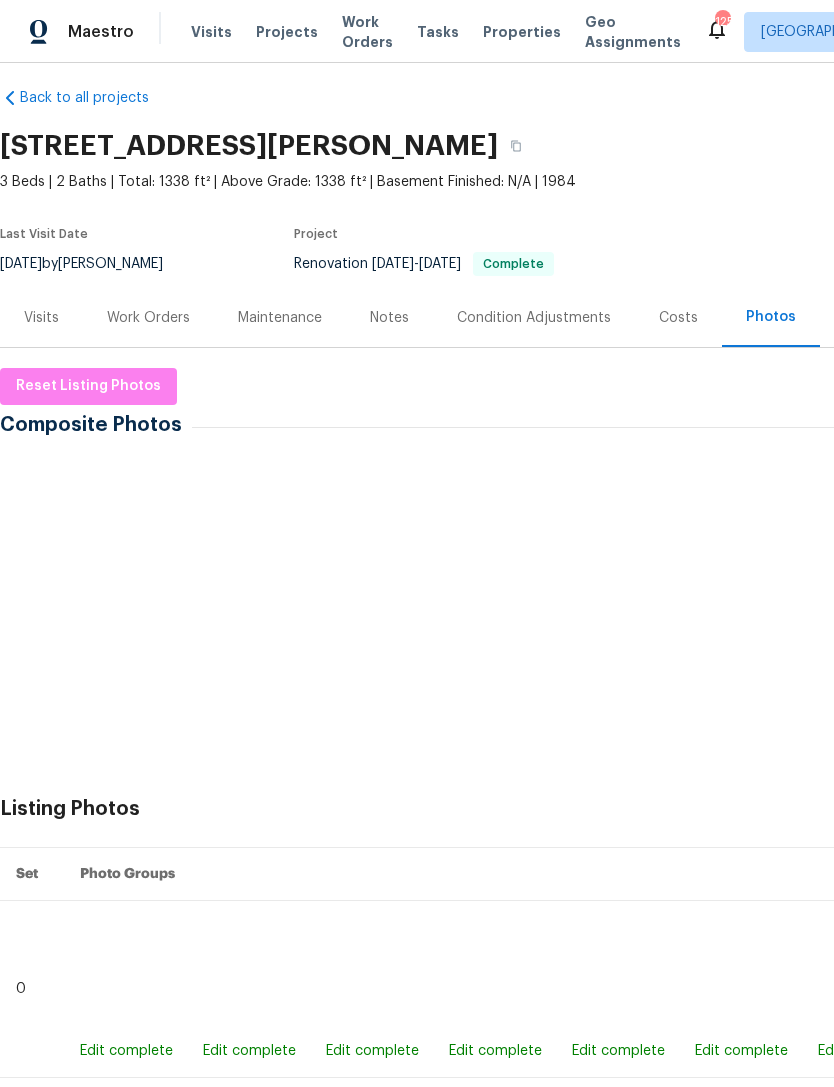scroll, scrollTop: 15, scrollLeft: -1, axis: both 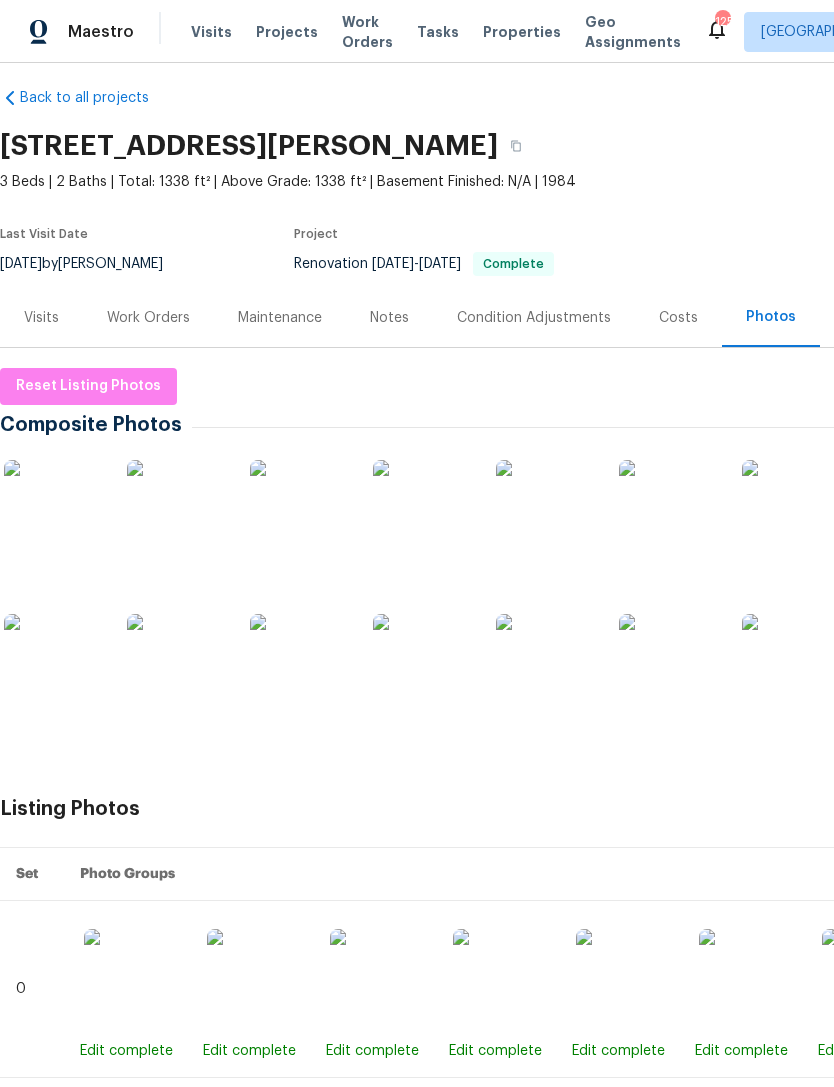 click on "Visits" at bounding box center [41, 318] 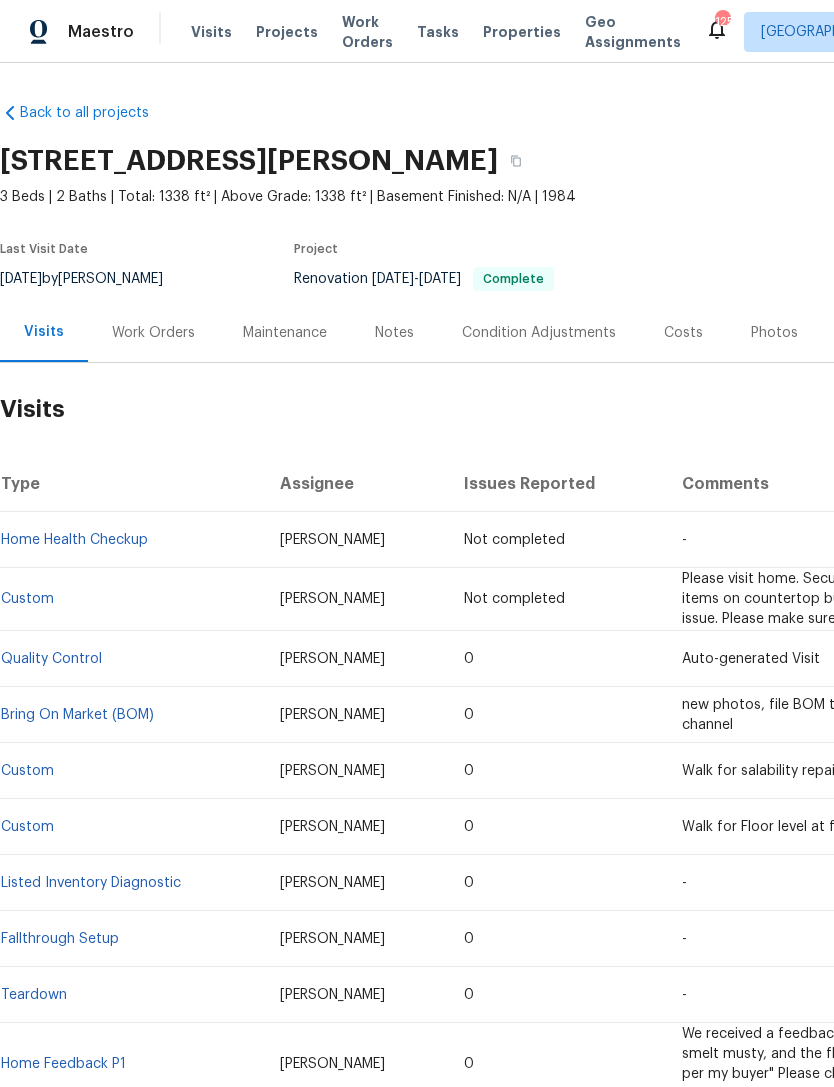 scroll, scrollTop: 0, scrollLeft: 0, axis: both 